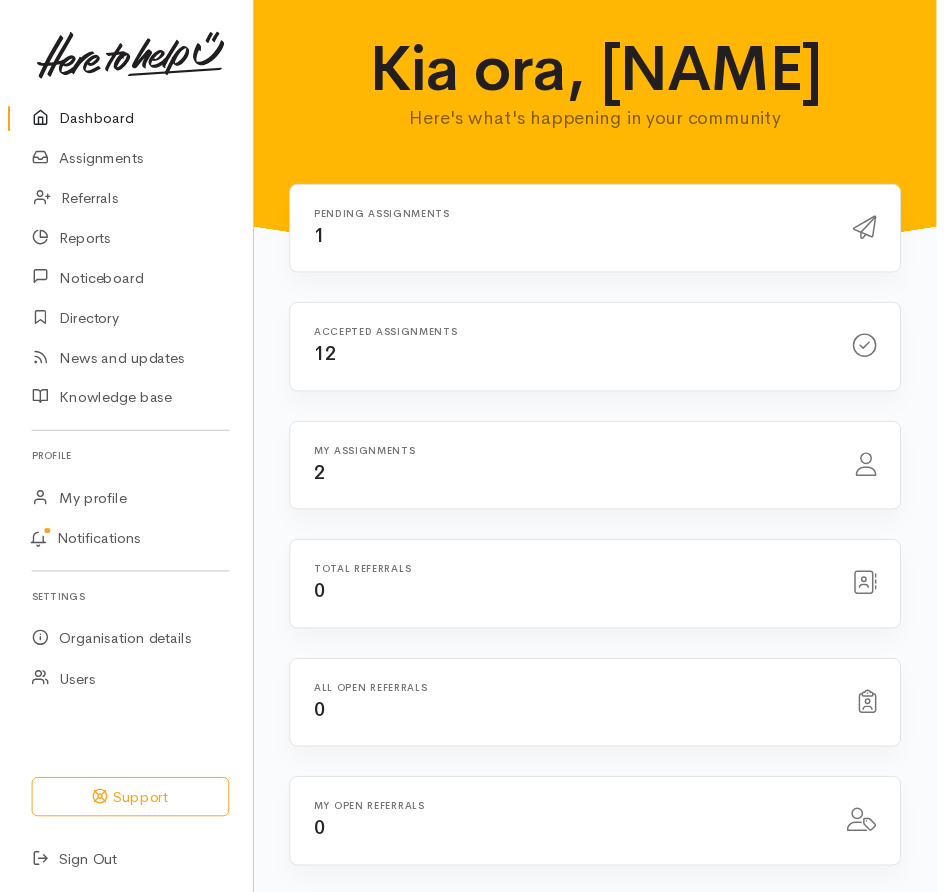 scroll, scrollTop: 0, scrollLeft: 0, axis: both 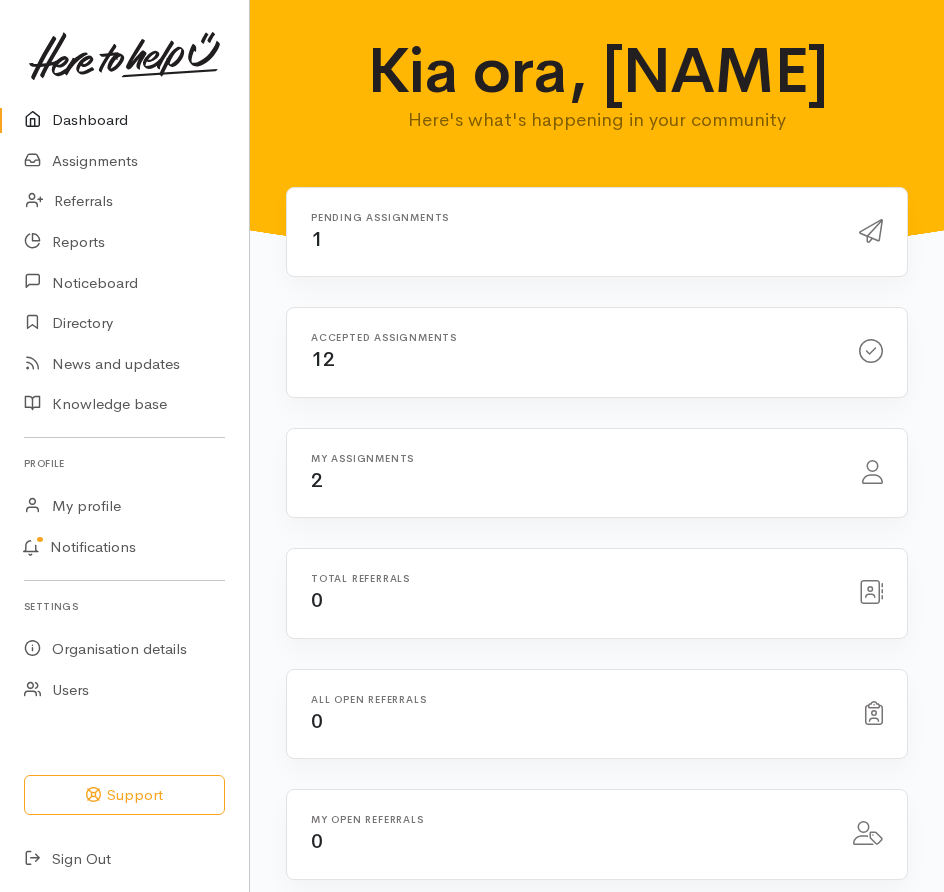 click on "Pending assignments
1" at bounding box center [573, 232] 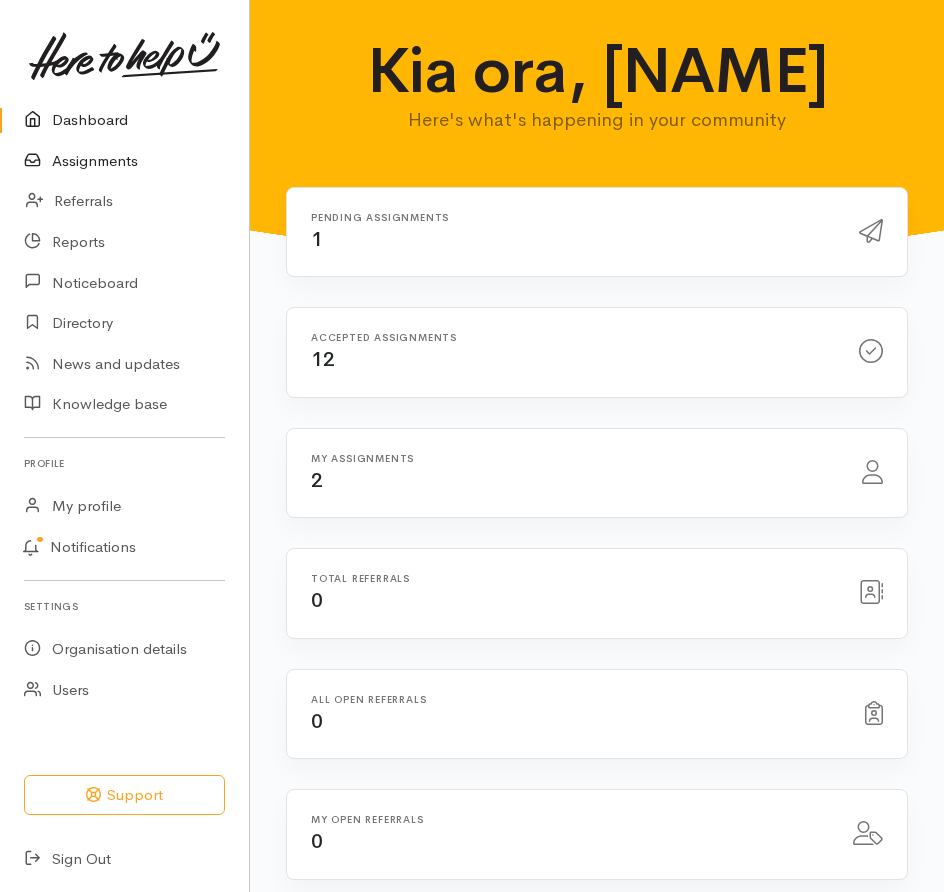 click on "Assignments" at bounding box center [124, 161] 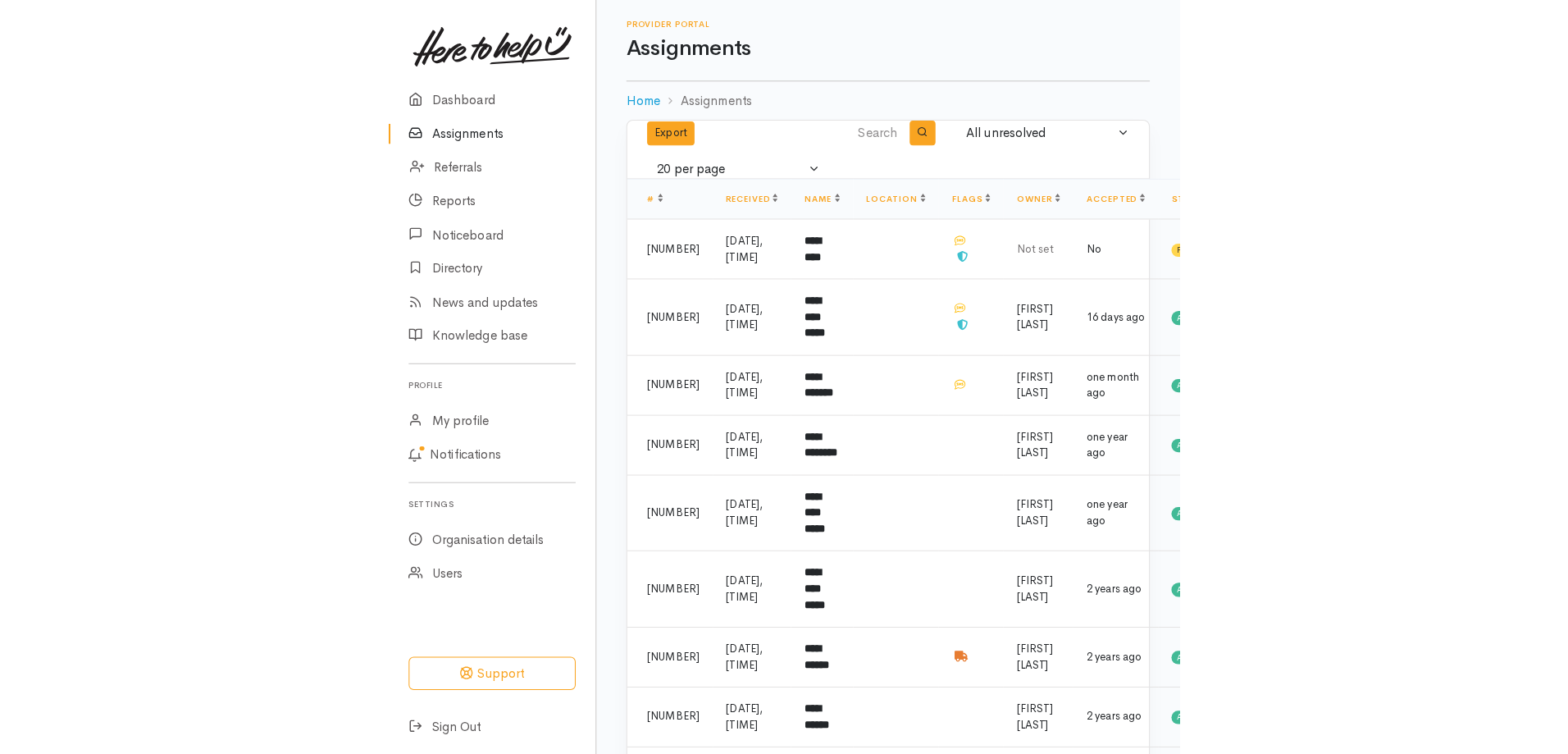 scroll, scrollTop: 0, scrollLeft: 0, axis: both 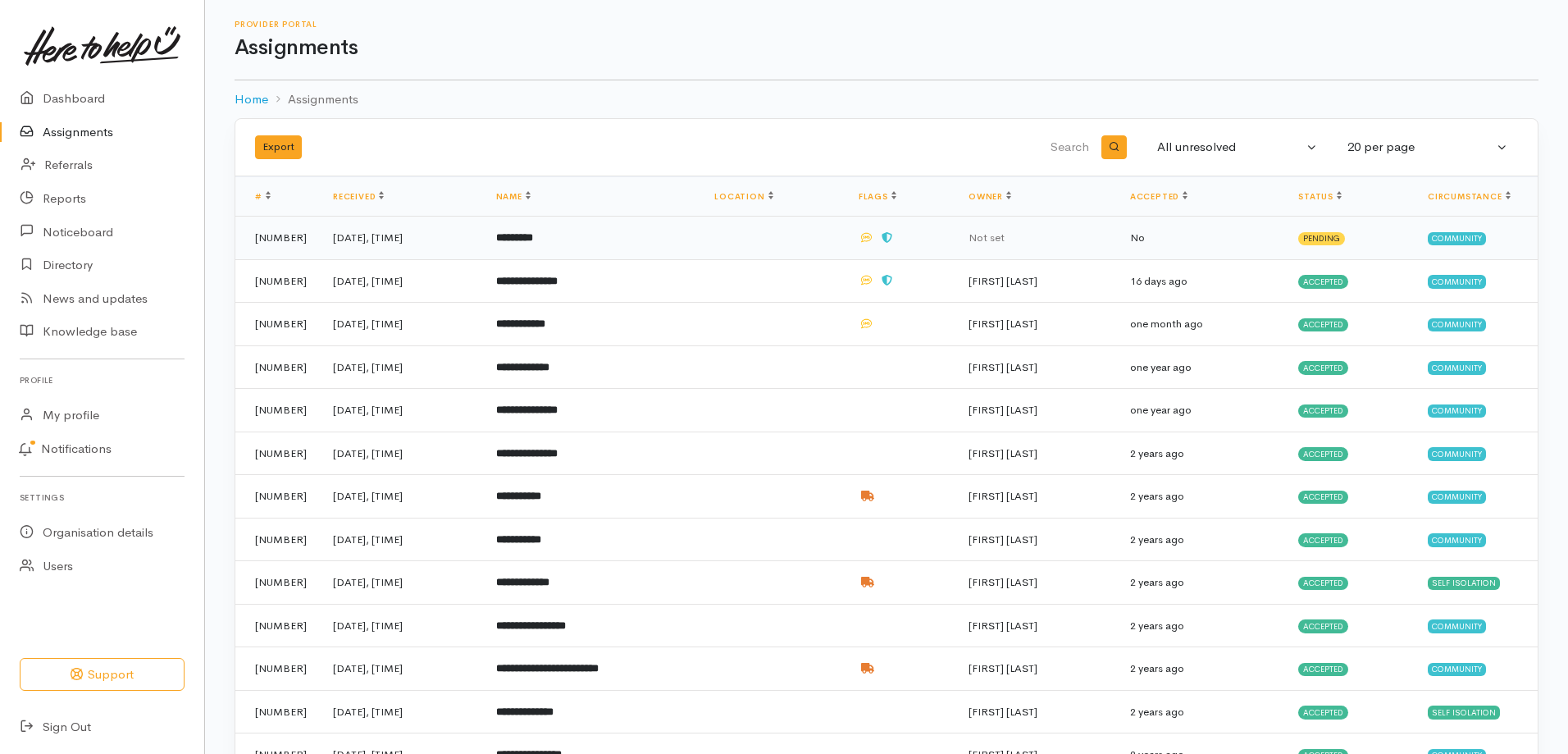 click on "*********" at bounding box center (514, 237) 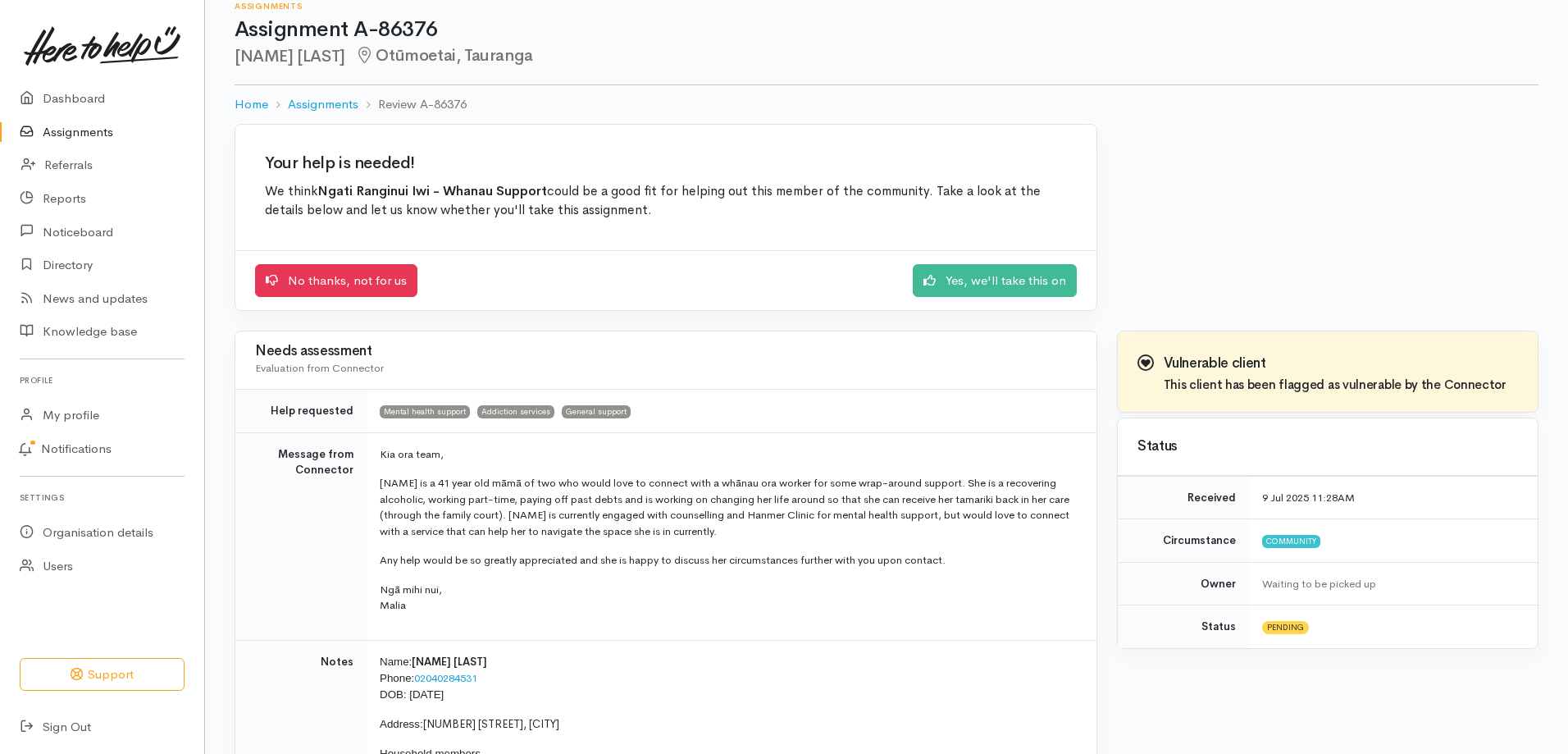 scroll, scrollTop: 0, scrollLeft: 0, axis: both 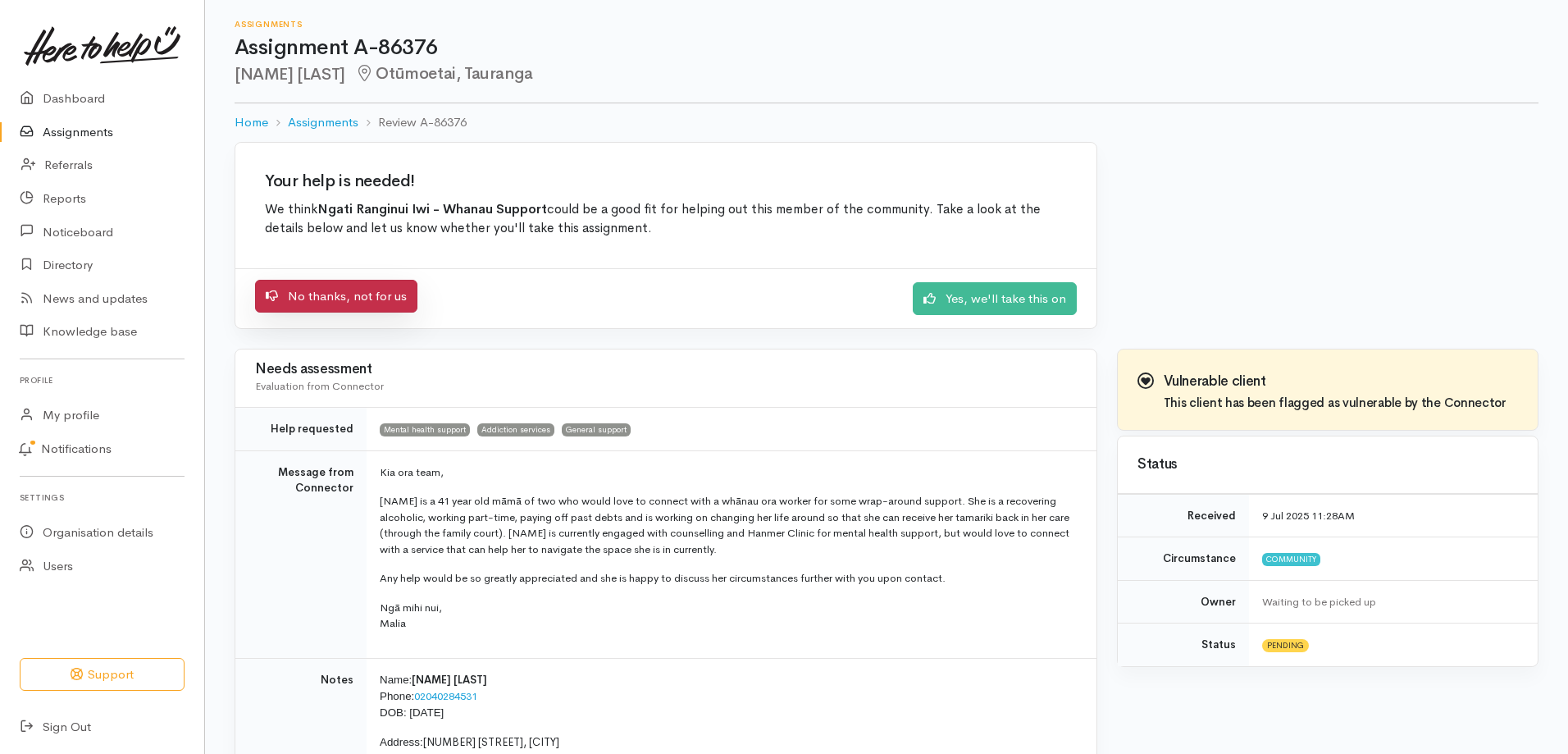 click on "No thanks, not for us" at bounding box center [336, 296] 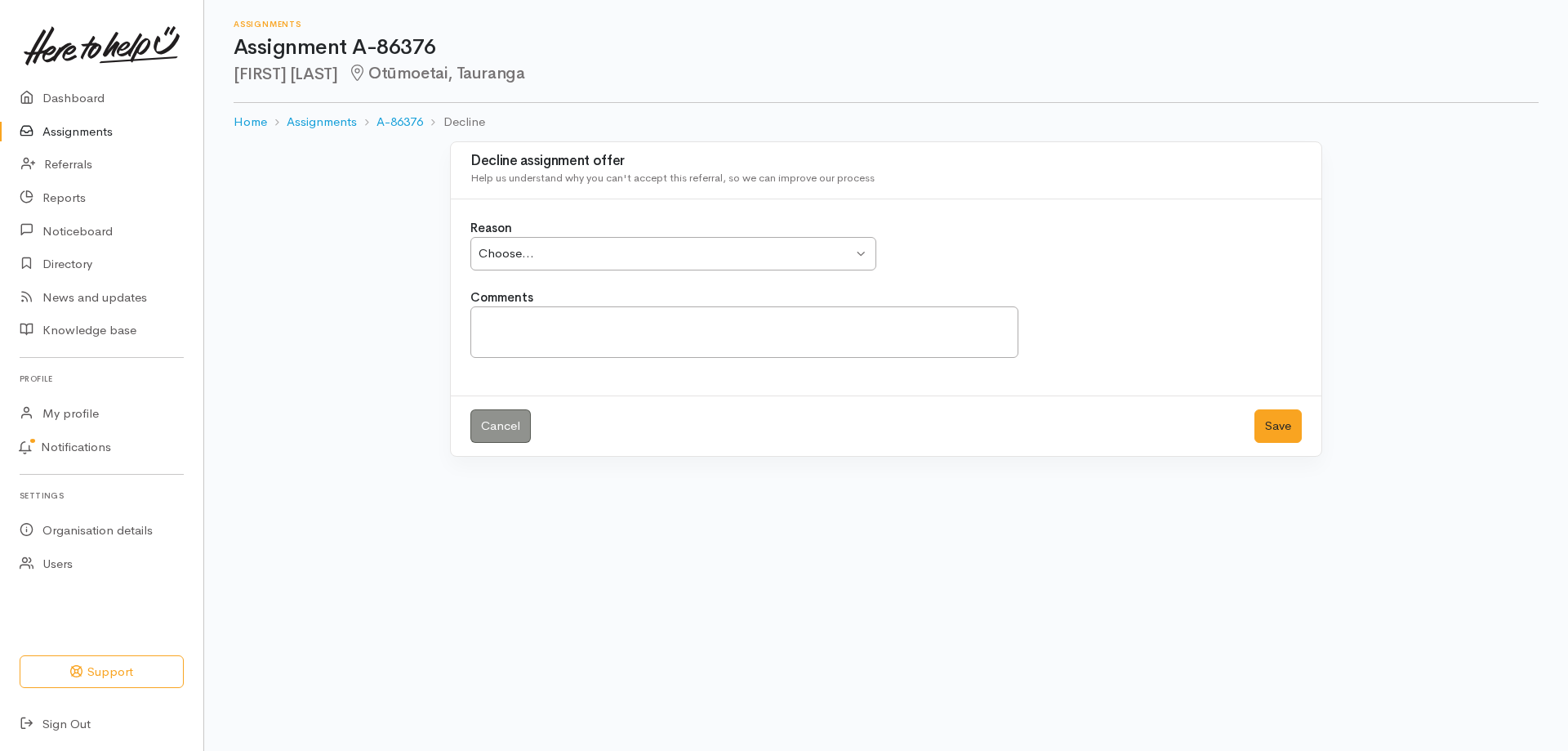 scroll, scrollTop: 0, scrollLeft: 0, axis: both 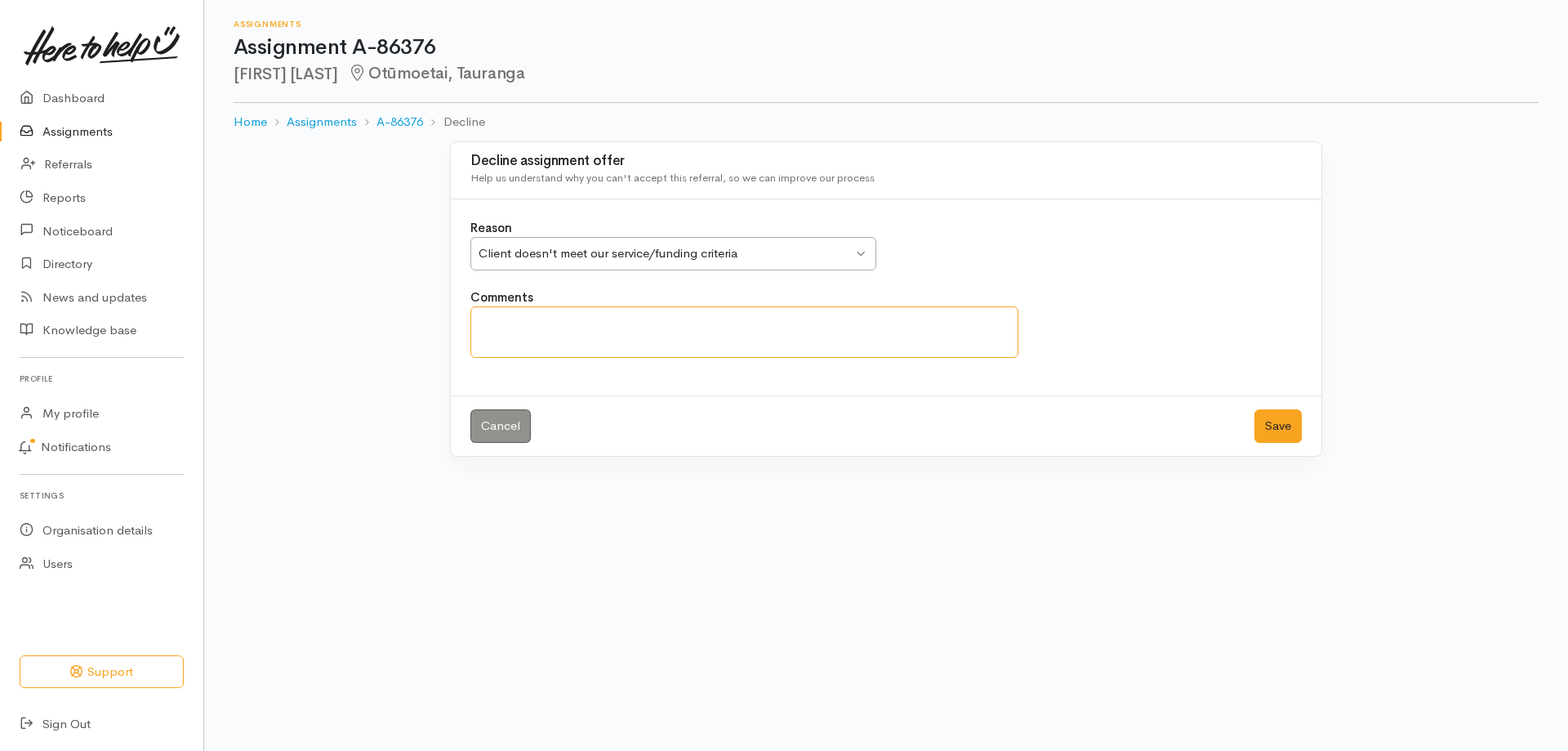 click on "Comments" at bounding box center (744, 332) 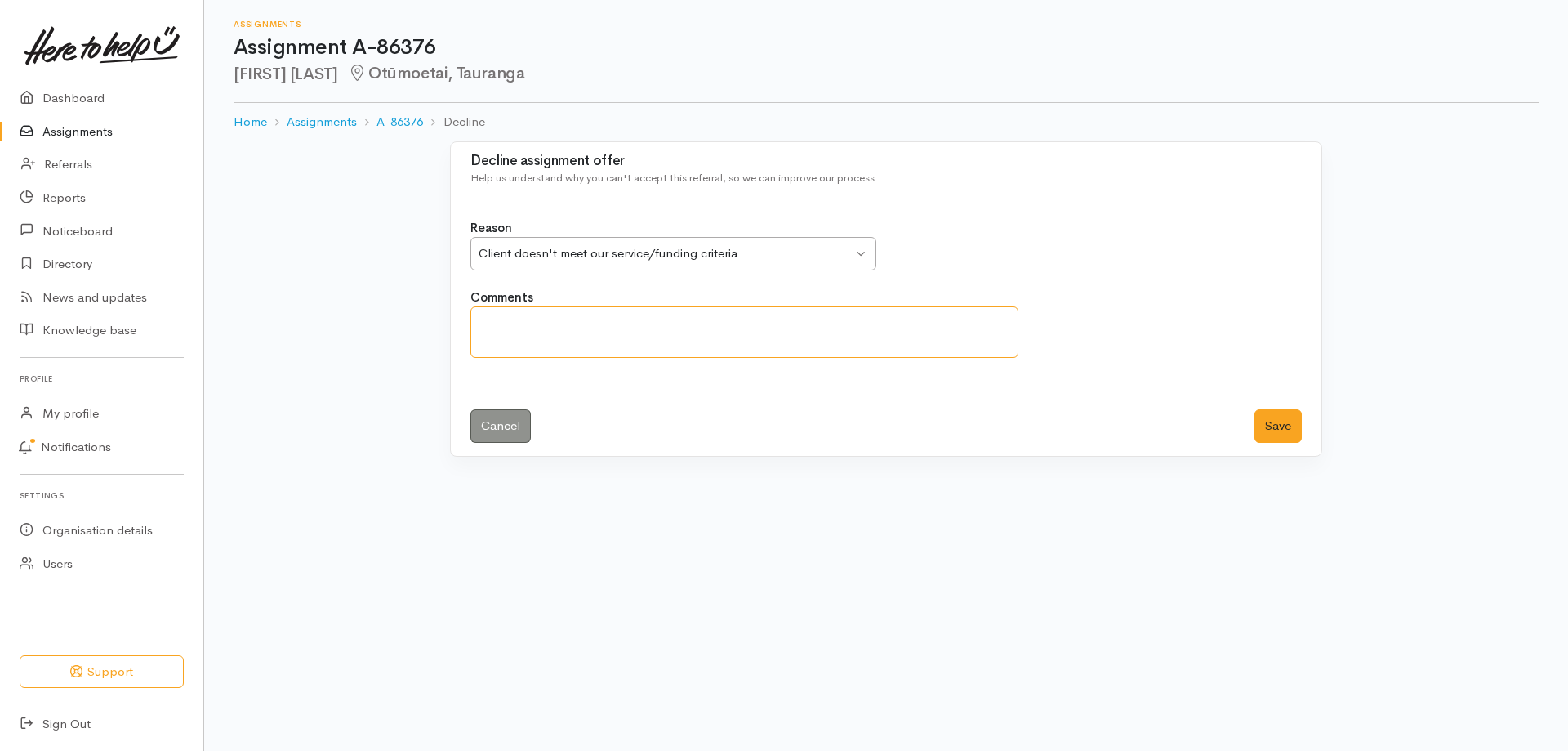 click on "Client doesn't meet our service/funding criteria" at bounding box center (666, 253) 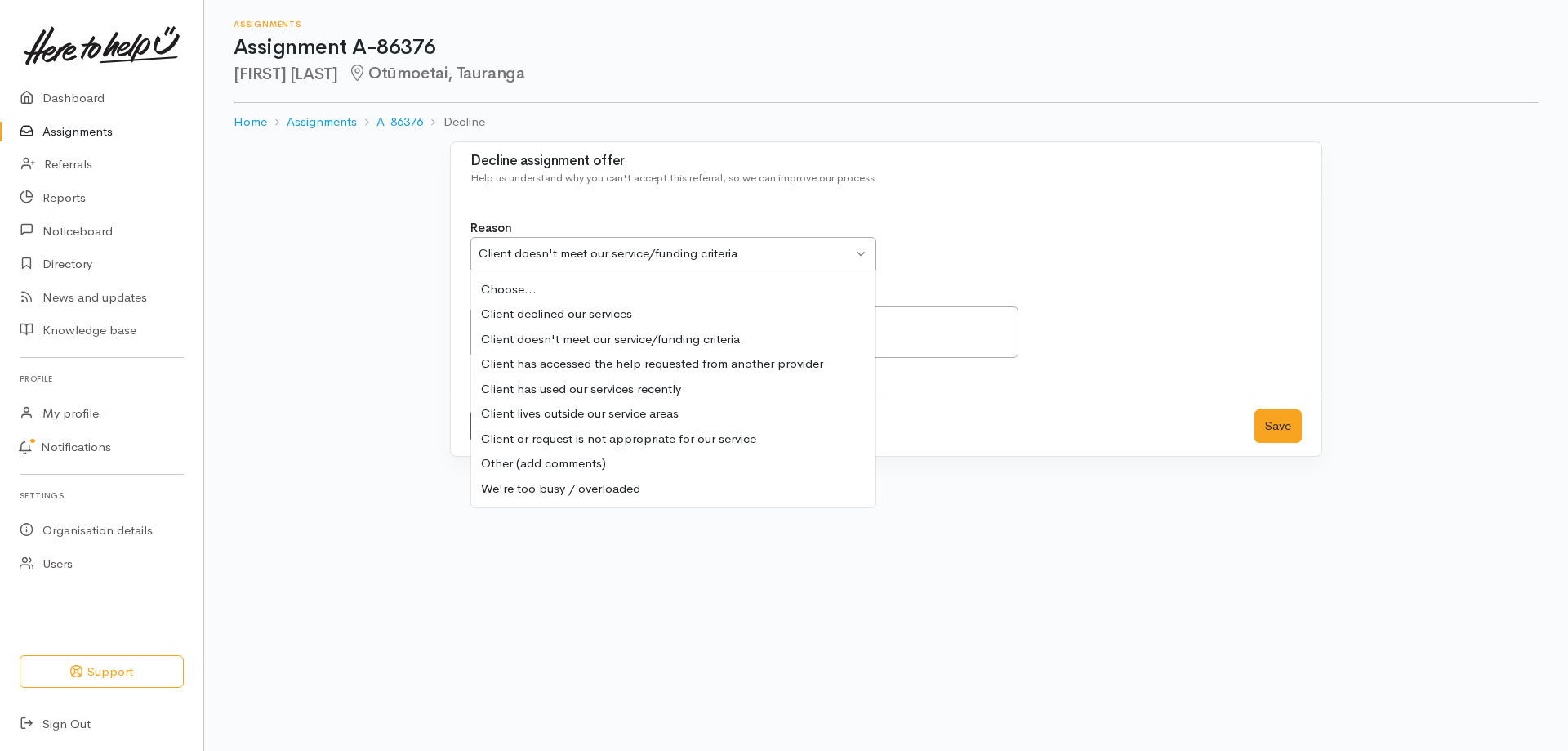 click on "Reason
Client doesn't meet our service/funding criteria Client doesn't meet our service/funding criteria
Choose...
Client declined our services
Client doesn't meet our service/funding criteria
Client has accessed the help requested from another provider
Client has used our services recently
Client lives outside our service areas
Client or request is not appropriate for our service
Other (add comments)
We're too busy / overloaded
Comments" at bounding box center [886, 297] 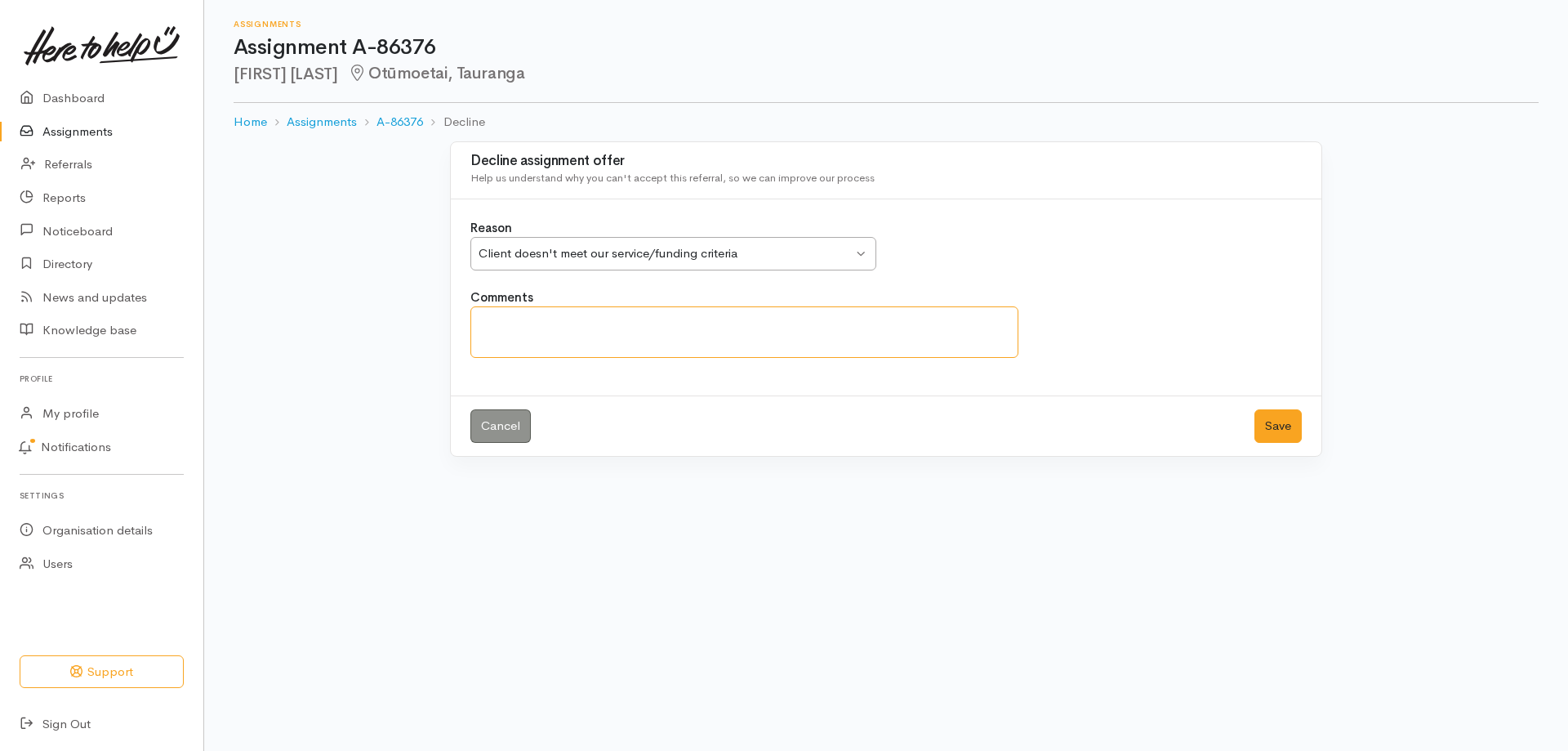 click on "Comments" at bounding box center (744, 332) 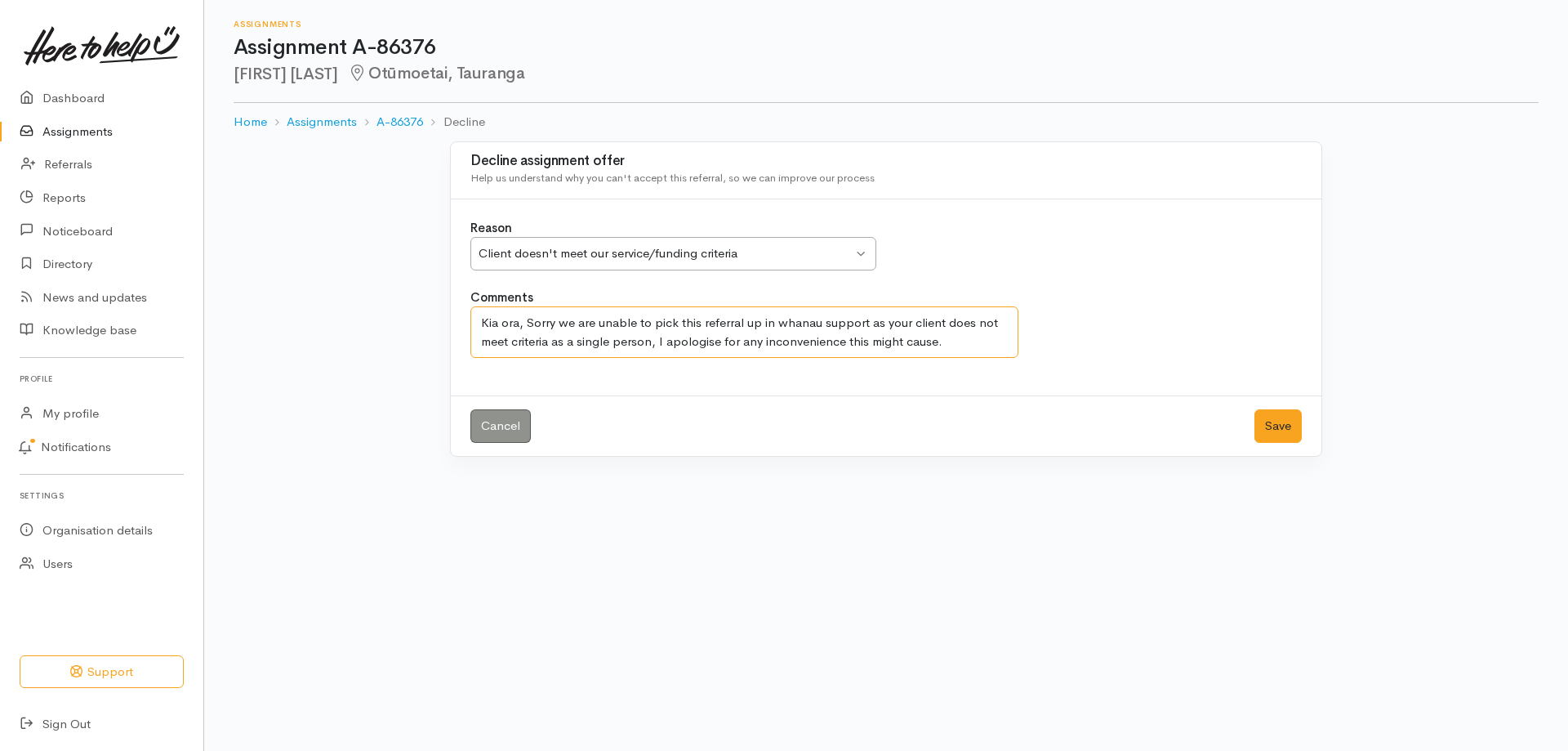 click on "Kia ora,  Sorry we are unable to pick this referral up in whanau support as your client does not meet criteria as a single person, I apologise for any inconvenience this might cause." at bounding box center [744, 332] 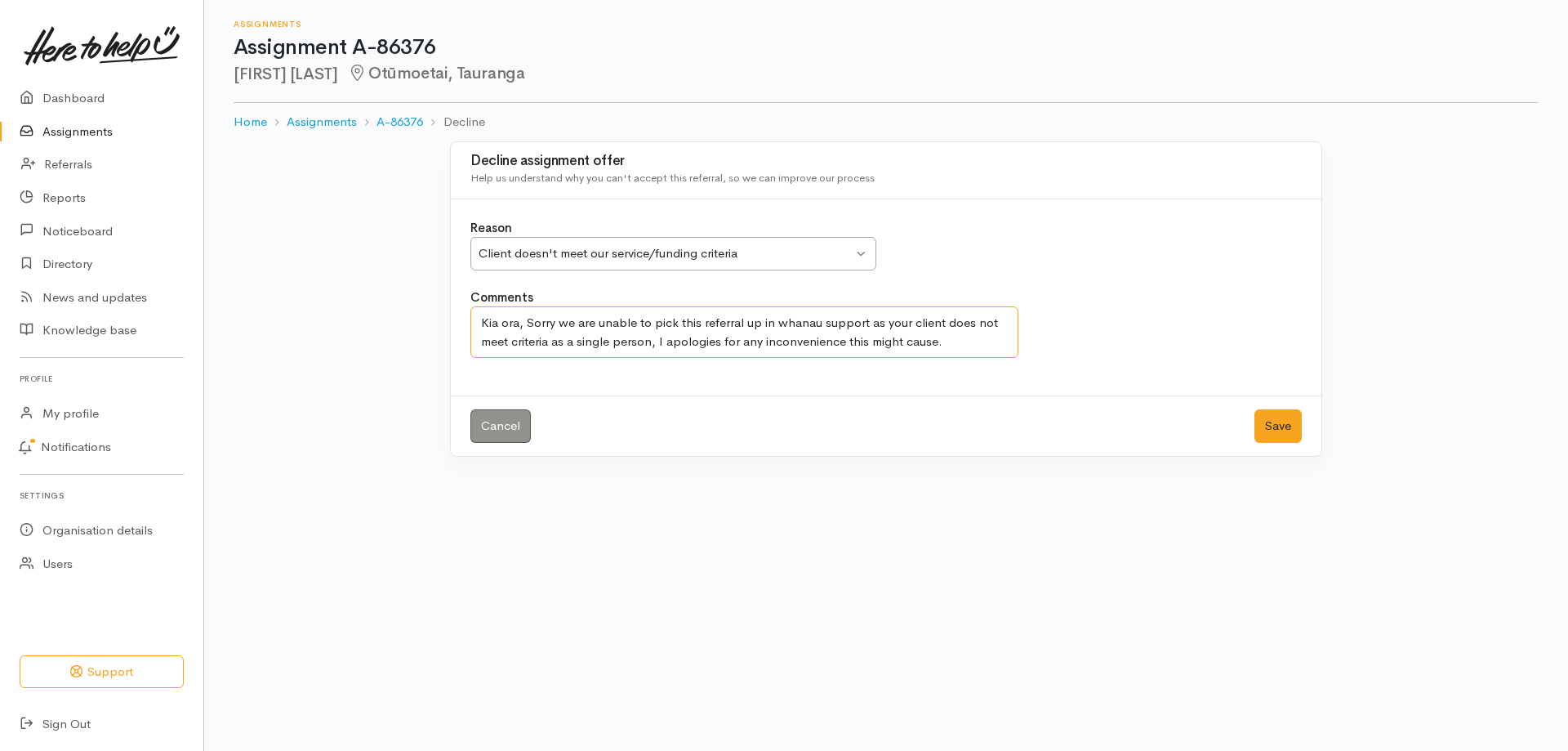 click on "Kia ora,  Sorry we are unable to pick this referral up in whanau support as your client does not meet criteria as a single person, I apologies for any inconvenience this might cause." at bounding box center (744, 332) 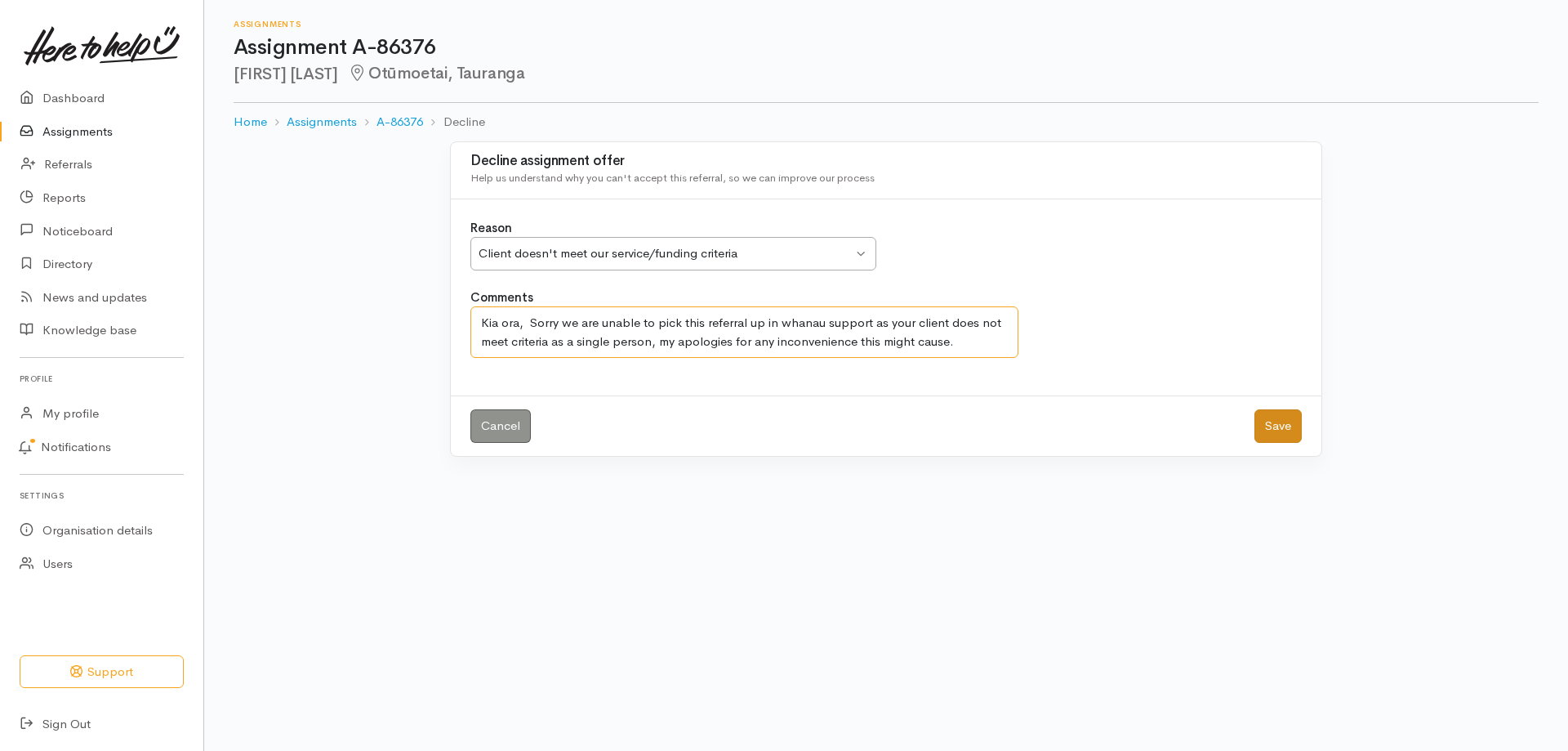 type on "Kia ora,  Sorry we are unable to pick this referral up in whanau support as your client does not meet criteria as a single person, my apologies for any inconvenience this might cause." 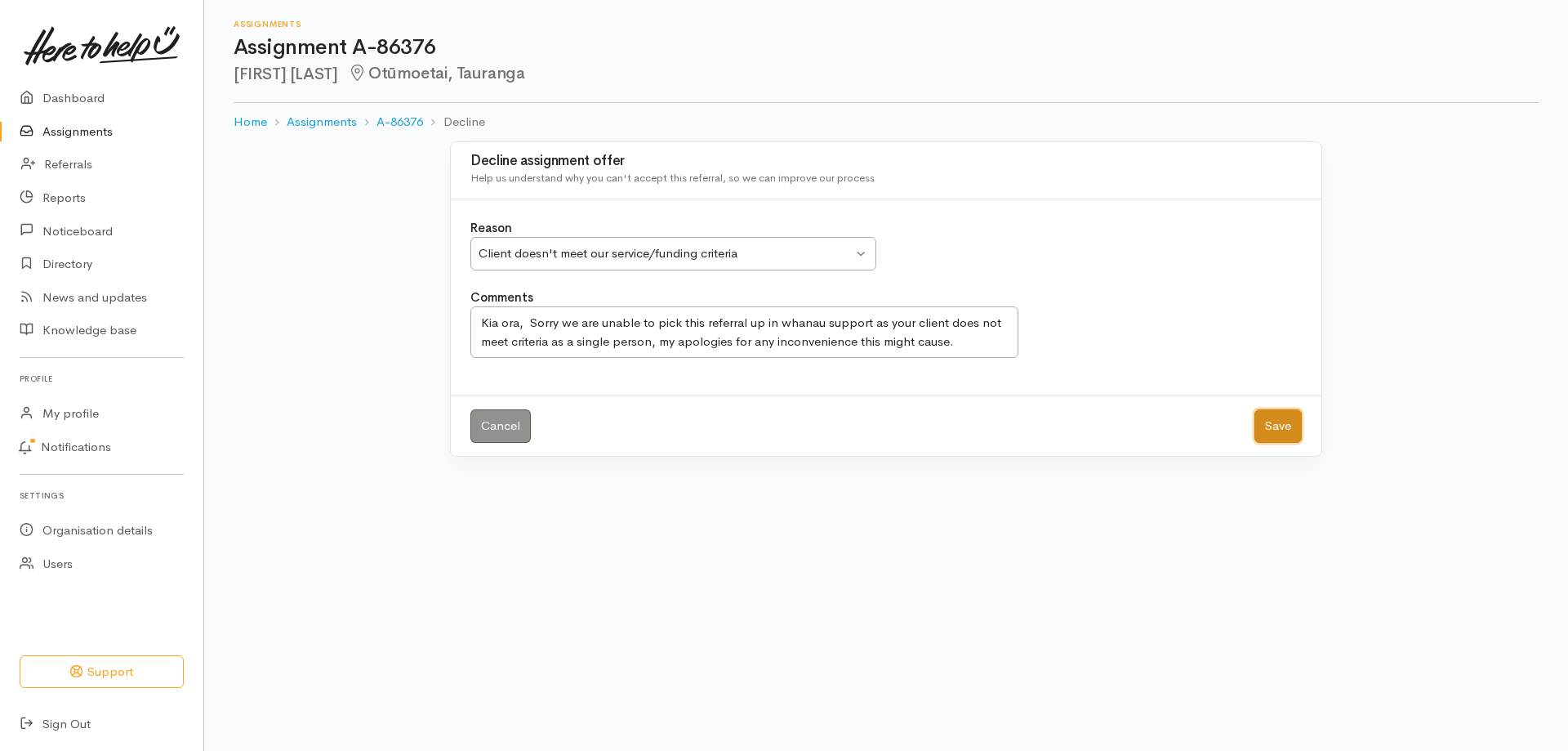 click on "Save" at bounding box center [1278, 426] 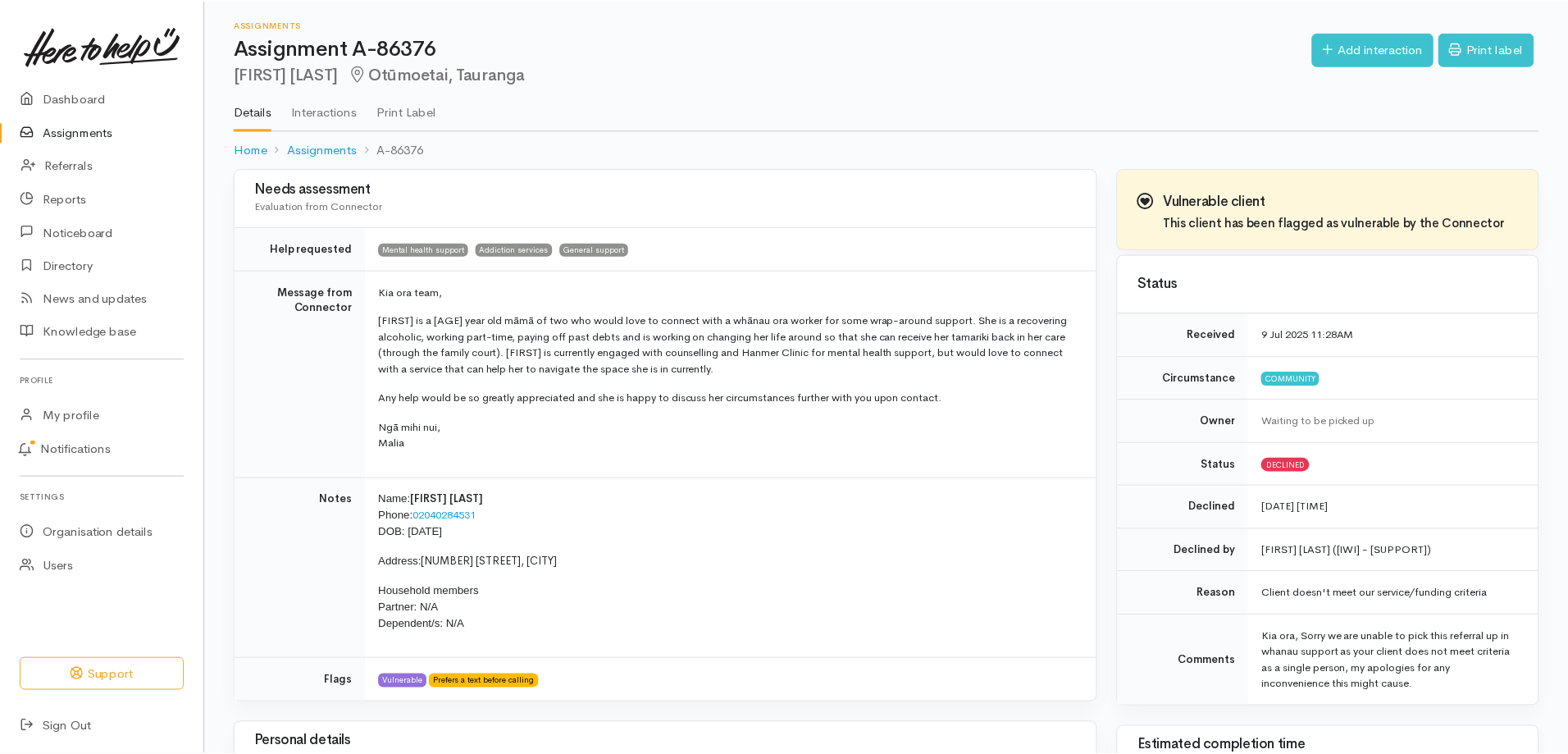 scroll, scrollTop: 0, scrollLeft: 0, axis: both 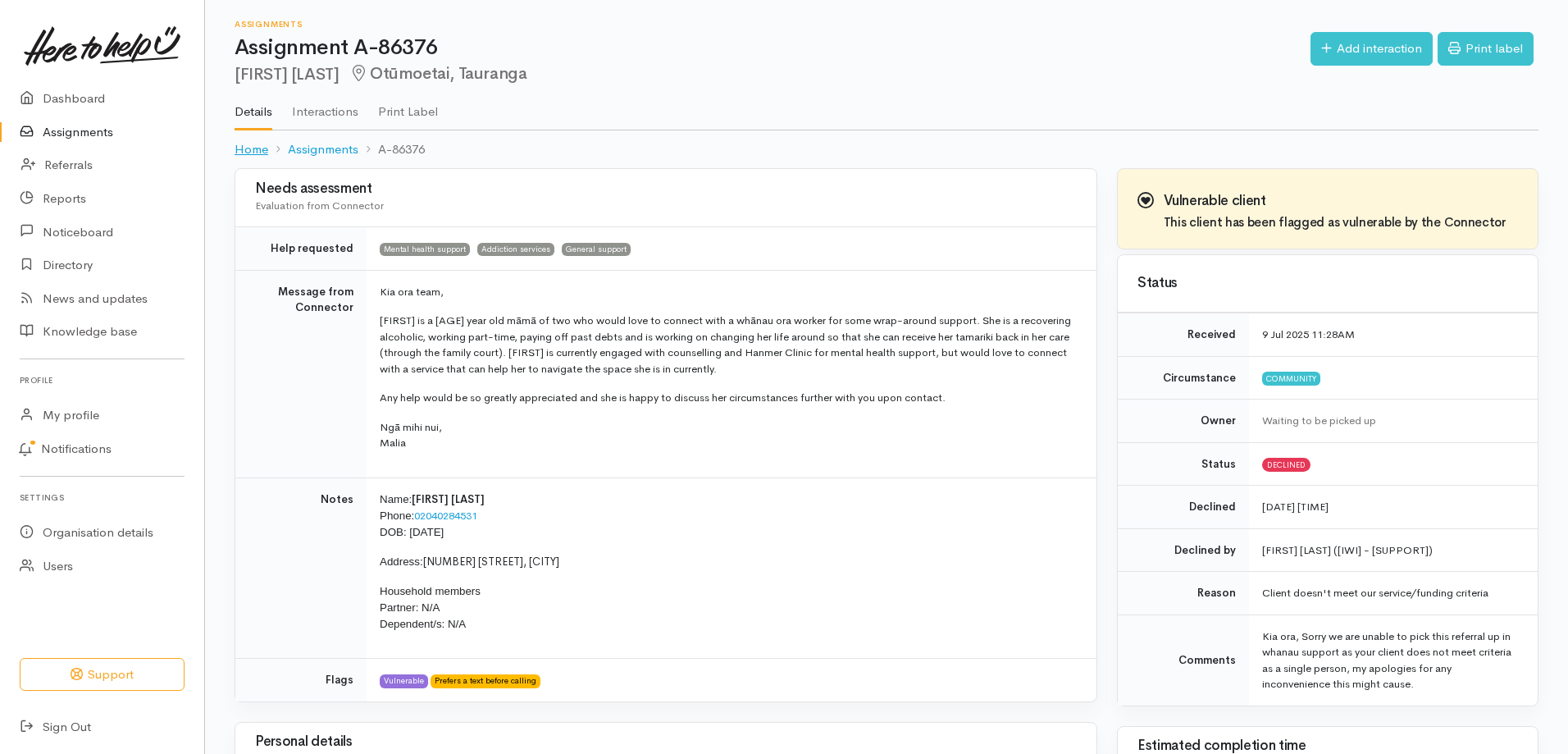 click on "Home" at bounding box center [251, 149] 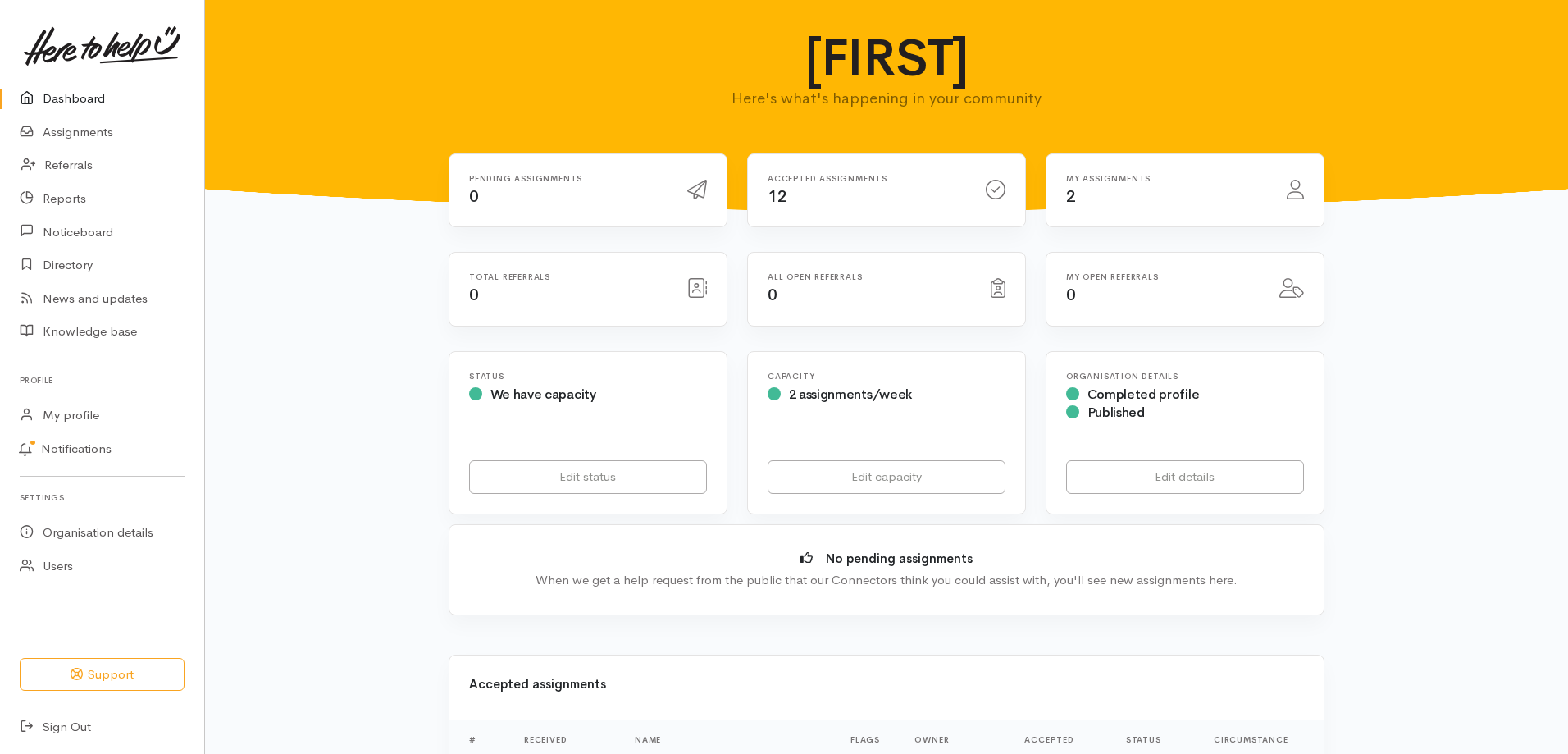 scroll, scrollTop: 0, scrollLeft: 0, axis: both 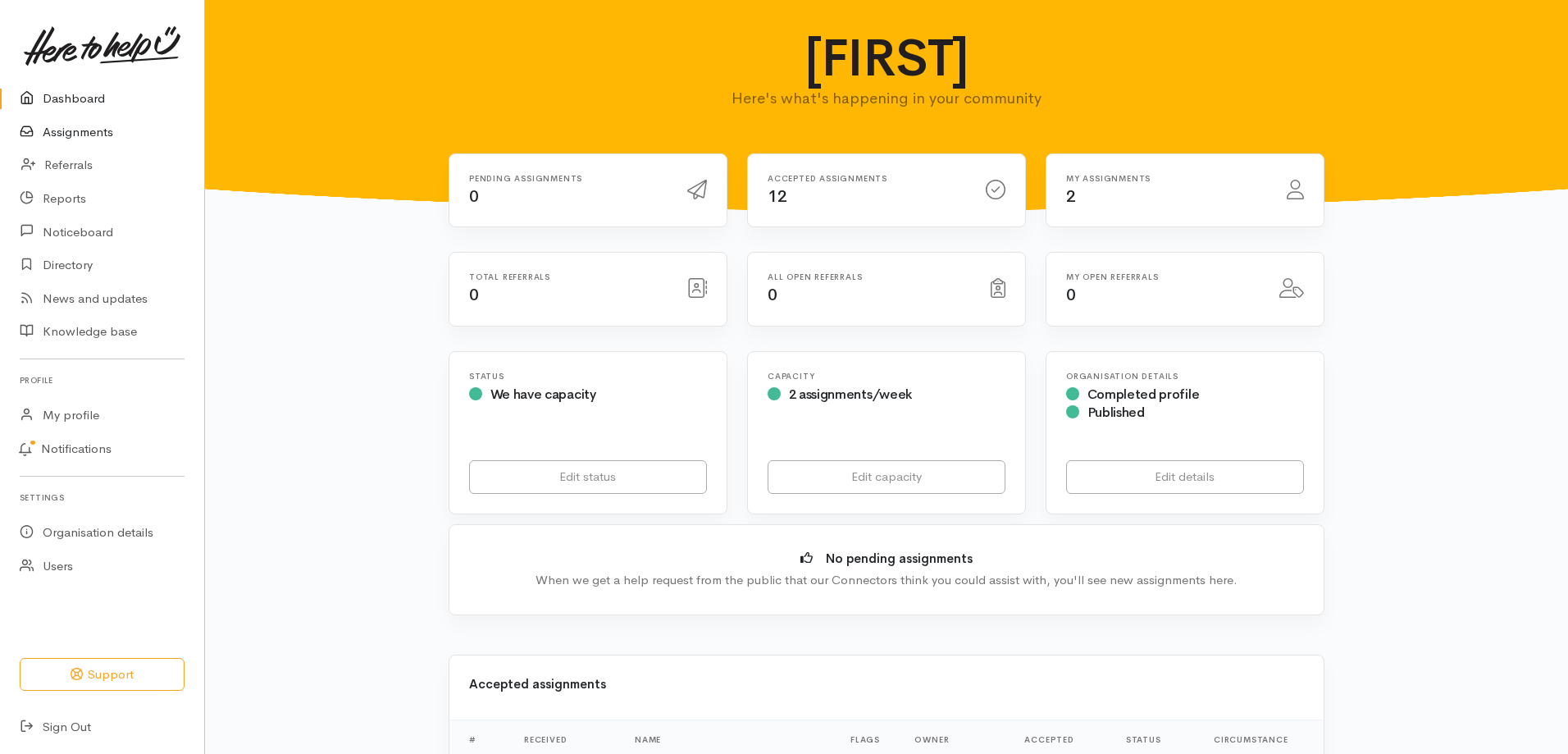click on "Assignments" at bounding box center [102, 132] 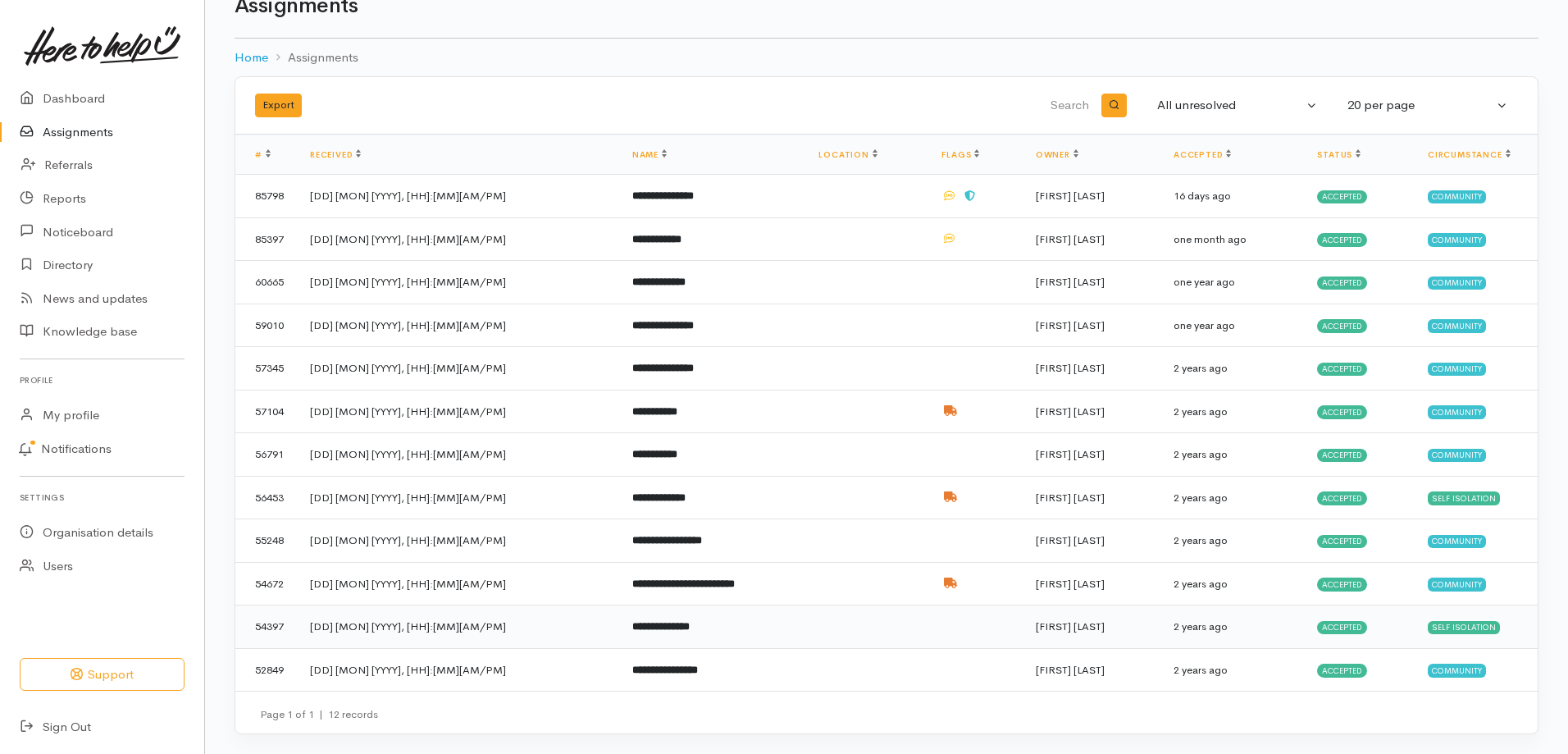 scroll, scrollTop: 0, scrollLeft: 0, axis: both 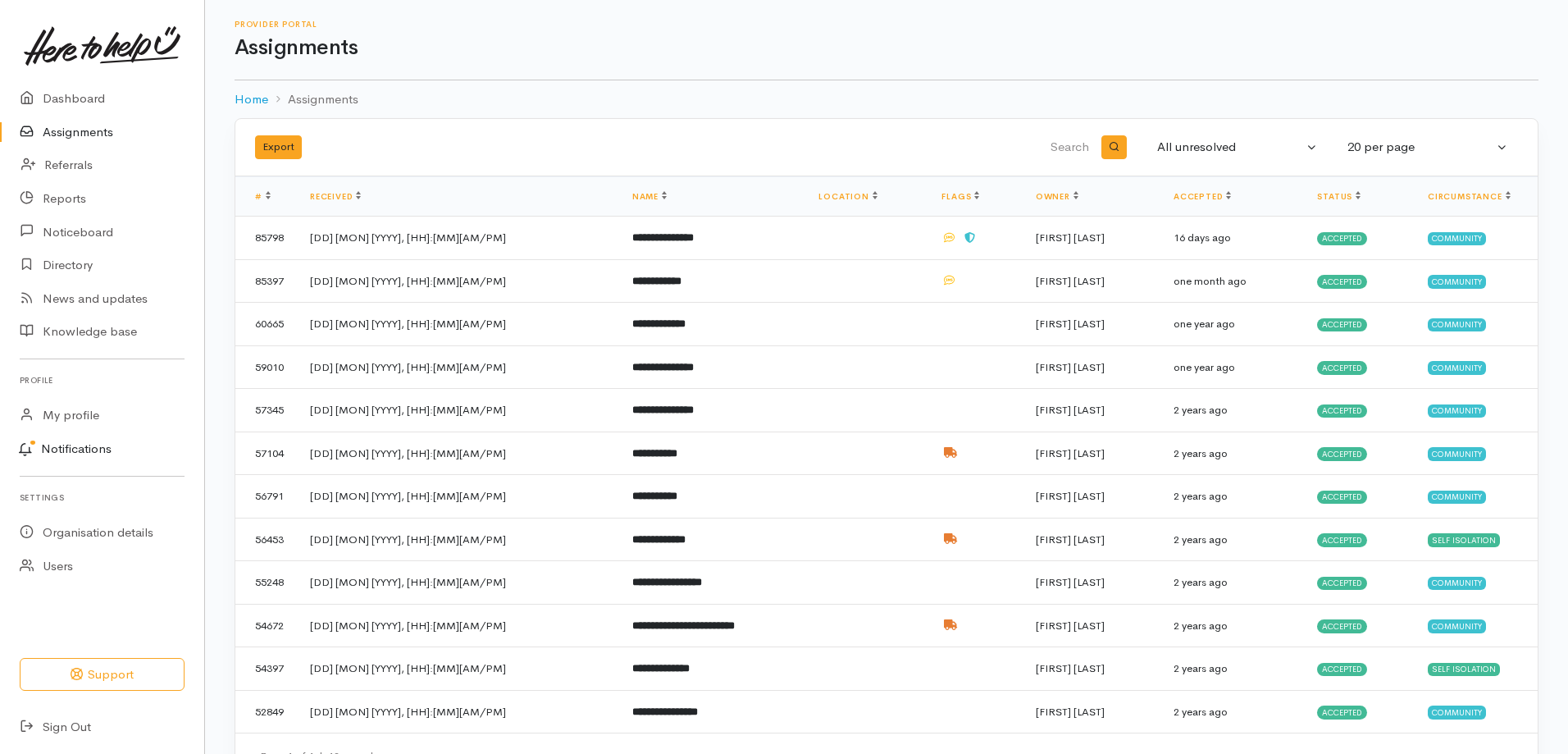 click on "Notifications" at bounding box center (99, 450) 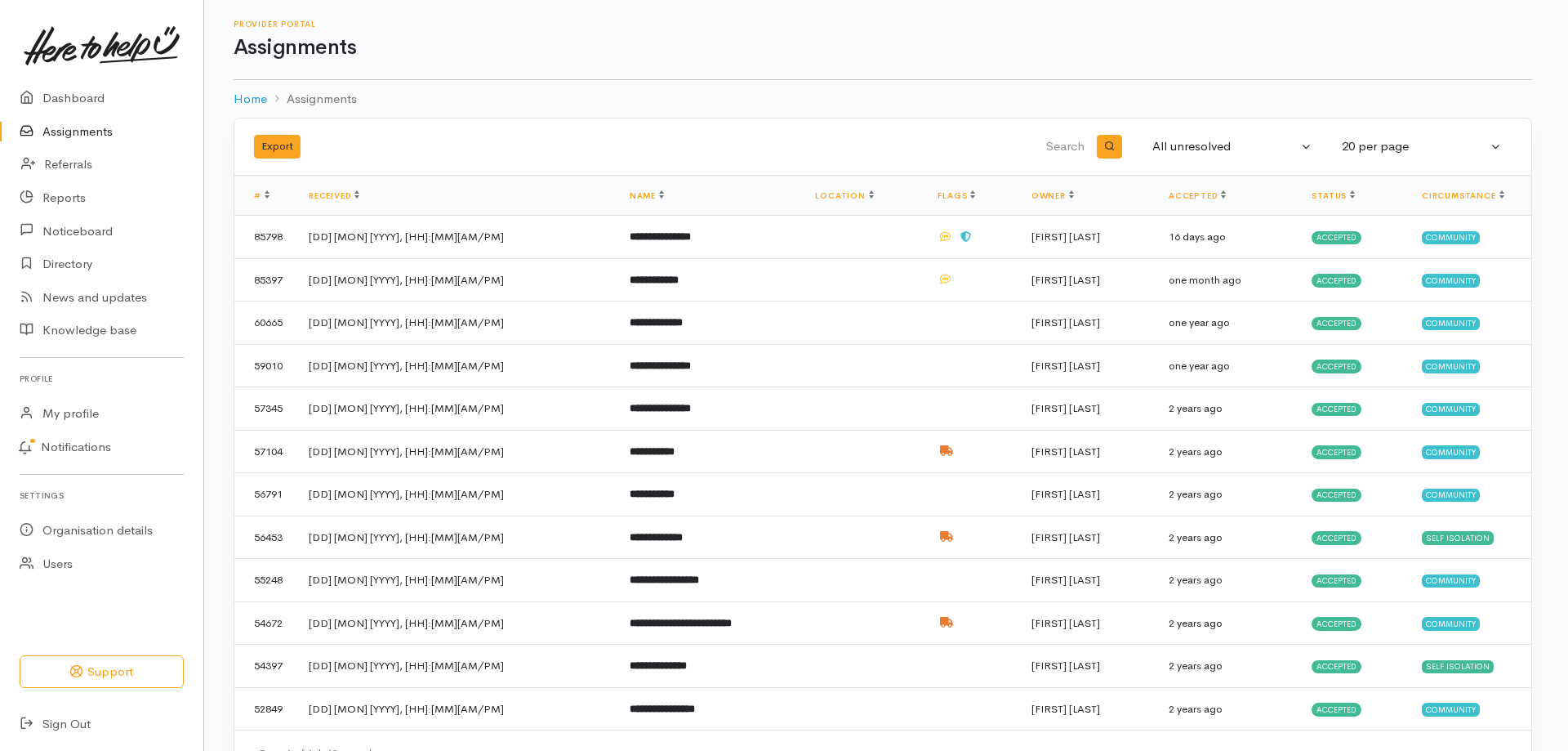click at bounding box center [784, 375] 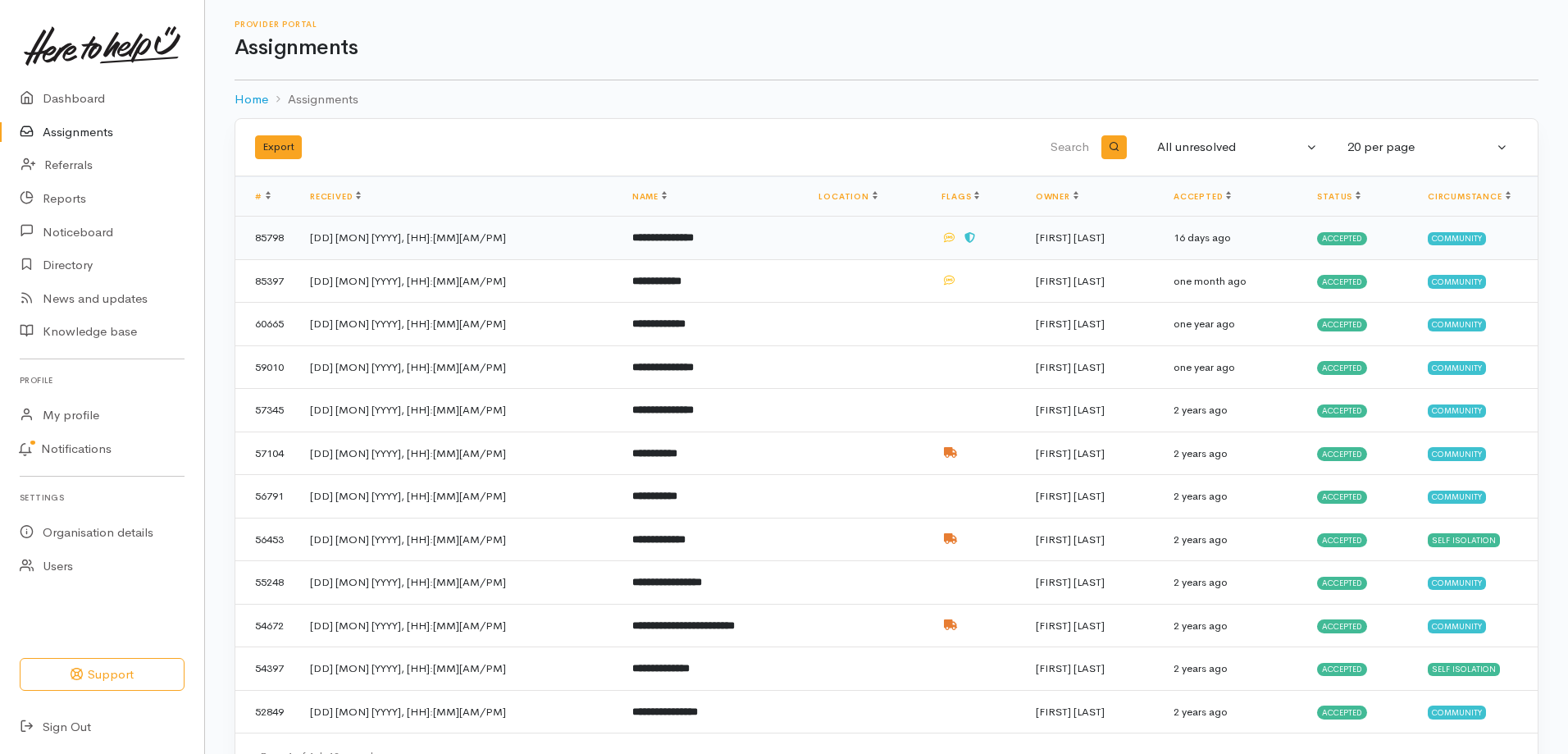 click on "**********" at bounding box center [663, 237] 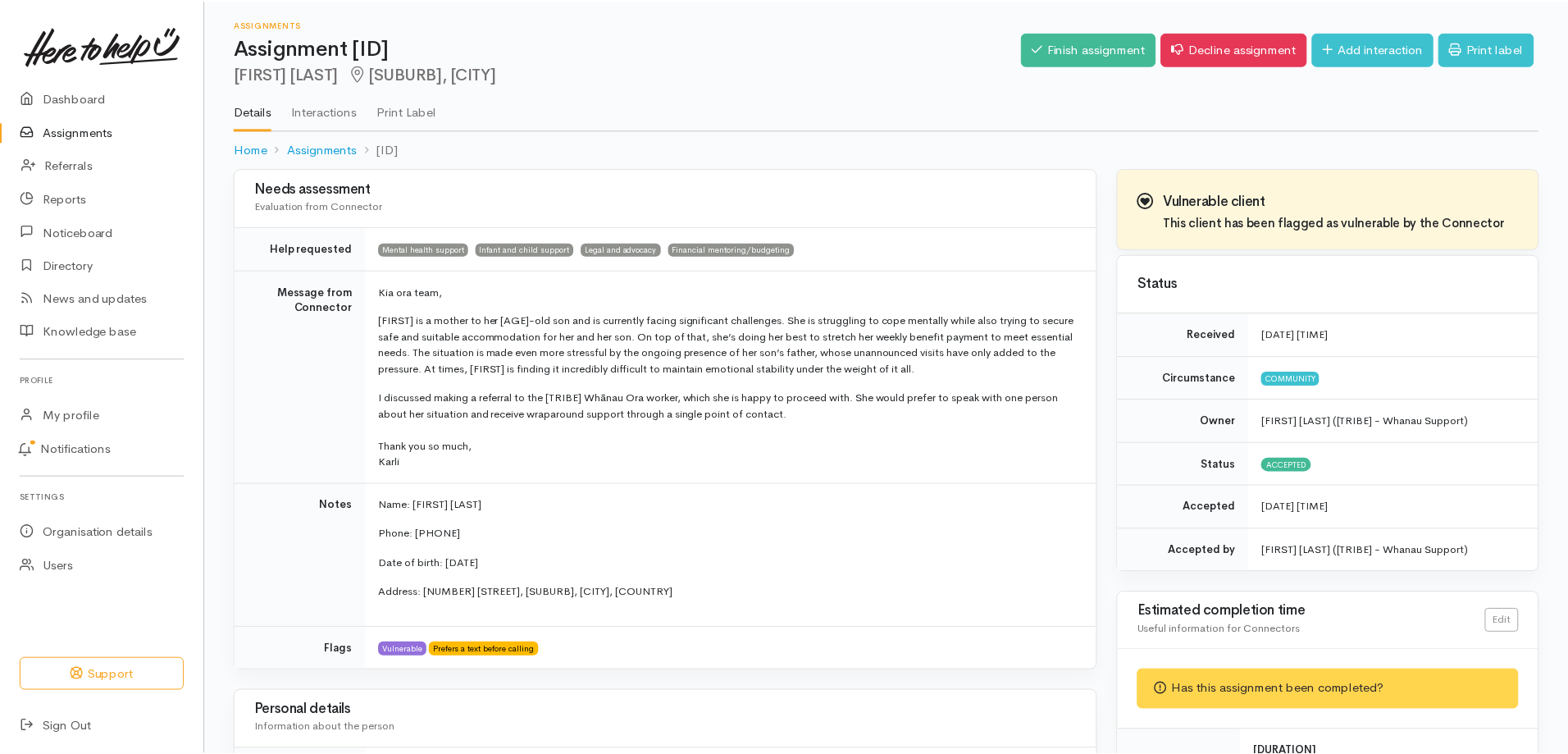 scroll, scrollTop: 0, scrollLeft: 0, axis: both 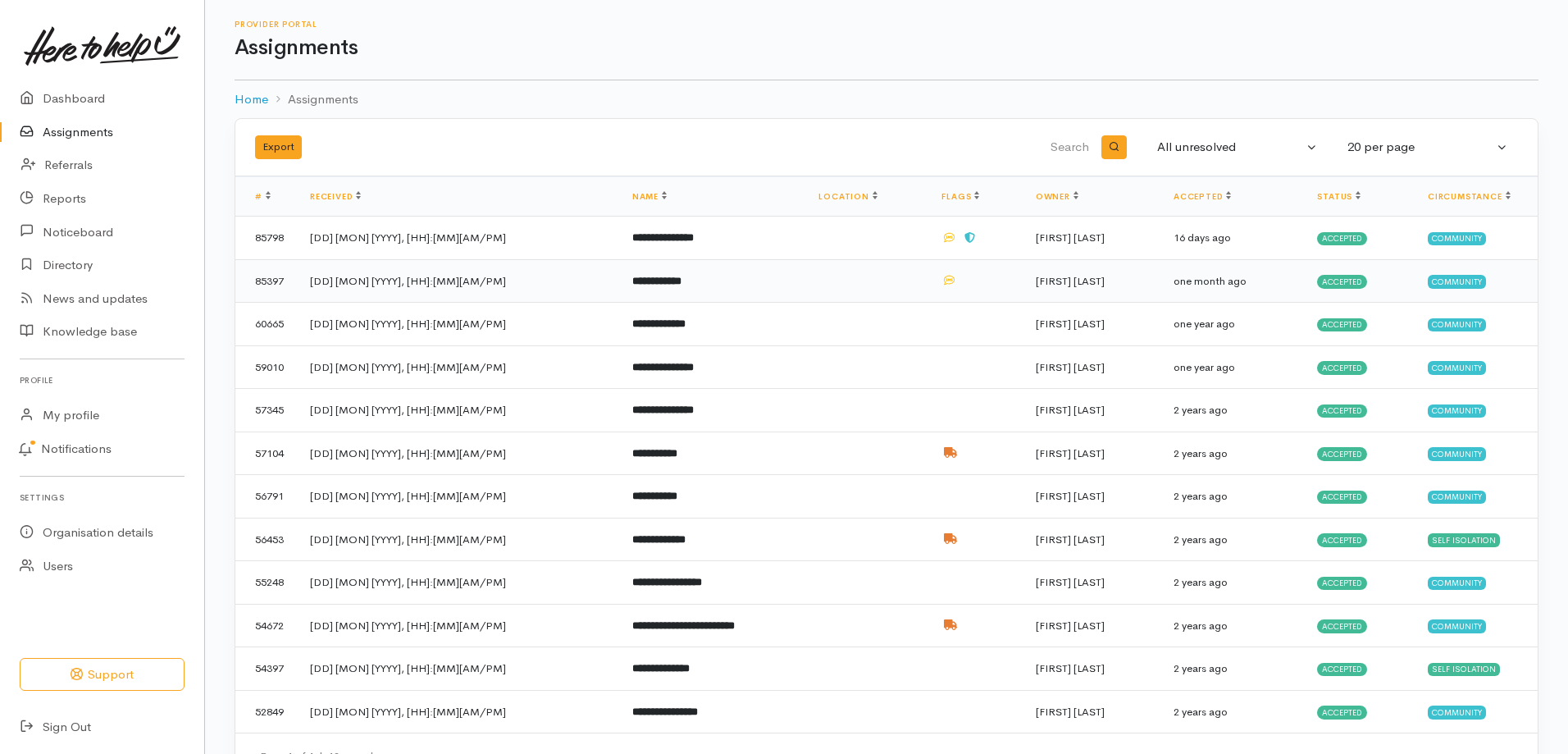 click on "**********" at bounding box center (663, 237) 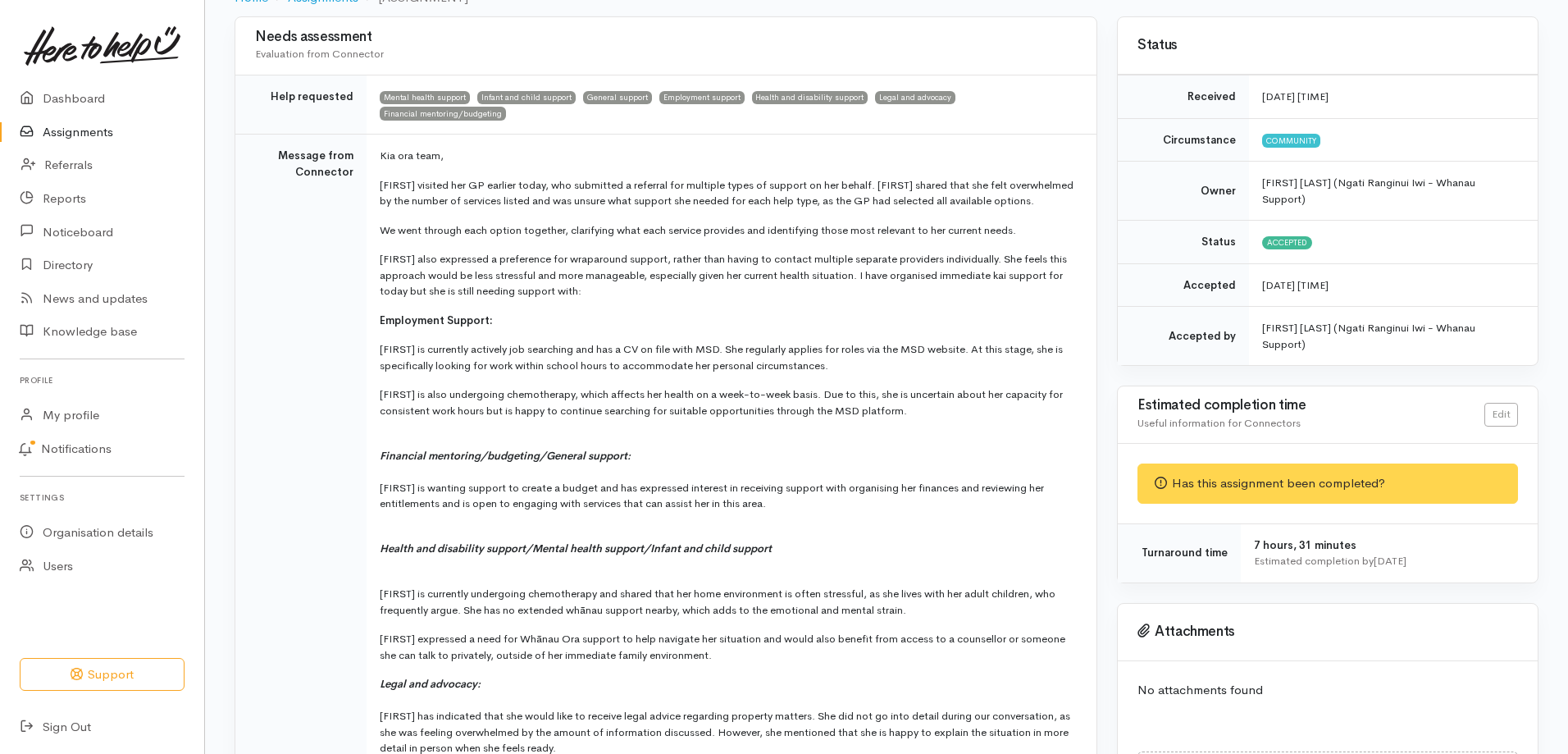 scroll, scrollTop: 164, scrollLeft: 0, axis: vertical 